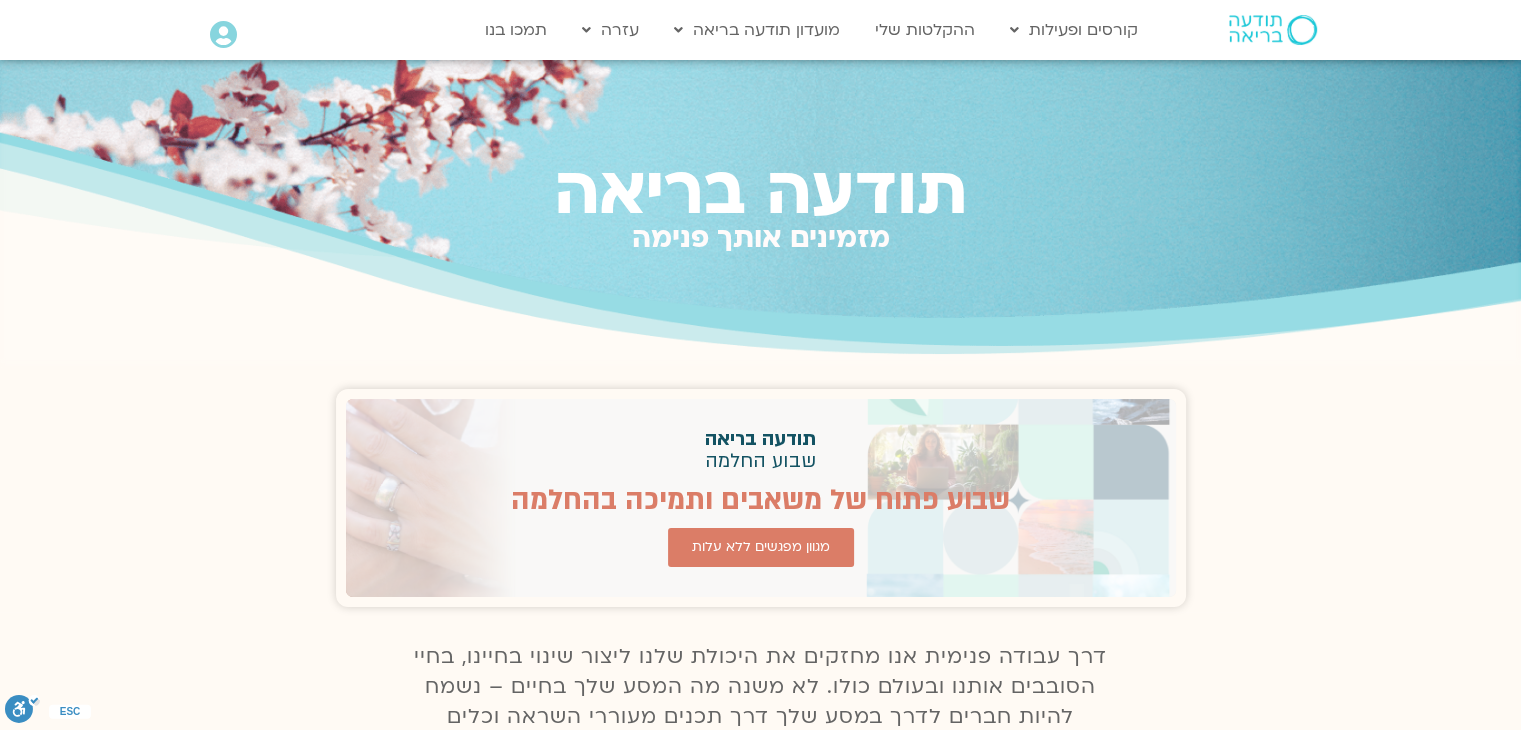 scroll, scrollTop: 171, scrollLeft: 0, axis: vertical 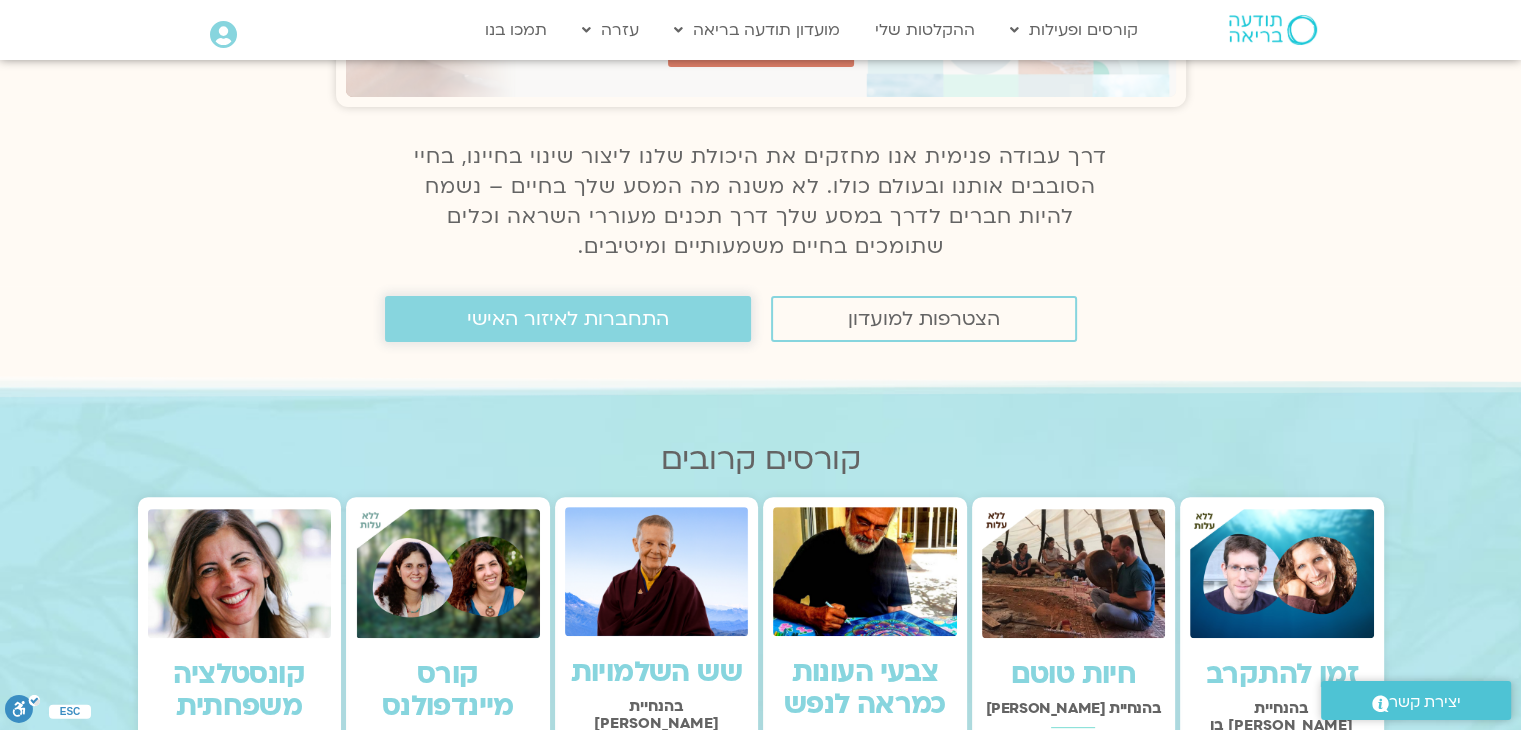 click on "התחברות לאיזור האישי" at bounding box center [568, 319] 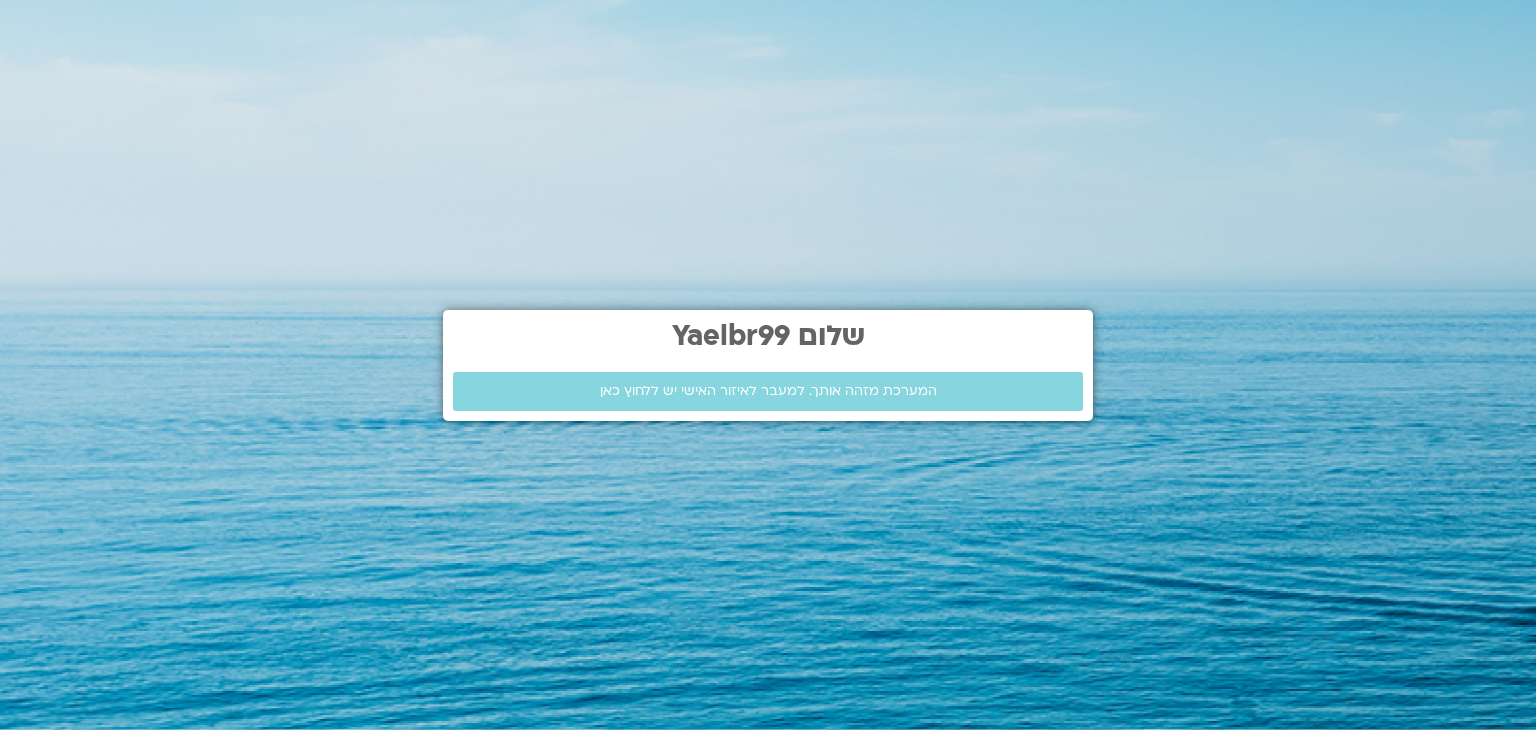 scroll, scrollTop: 0, scrollLeft: 0, axis: both 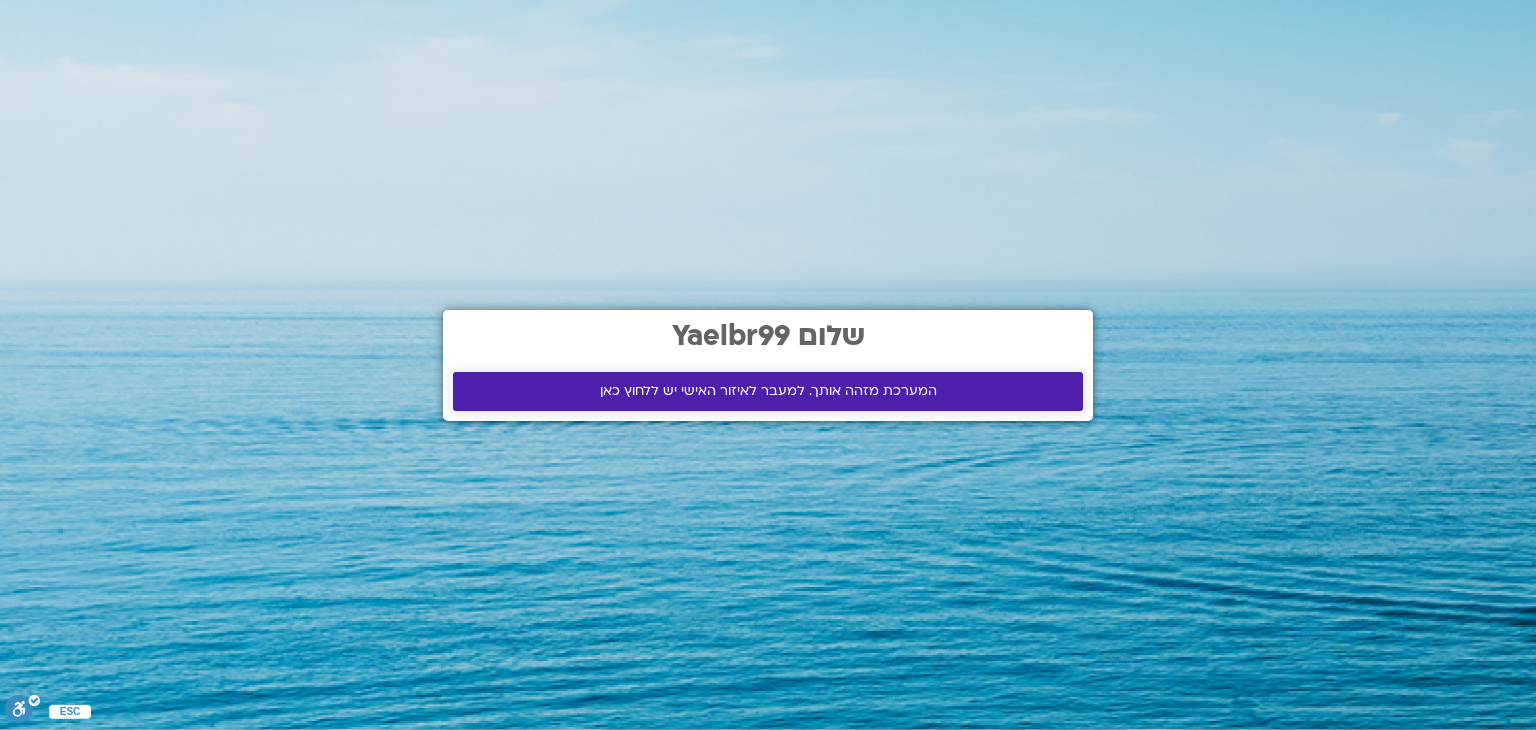 click on "המערכת מזהה אותך. למעבר לאיזור האישי יש ללחוץ כאן" at bounding box center (768, 391) 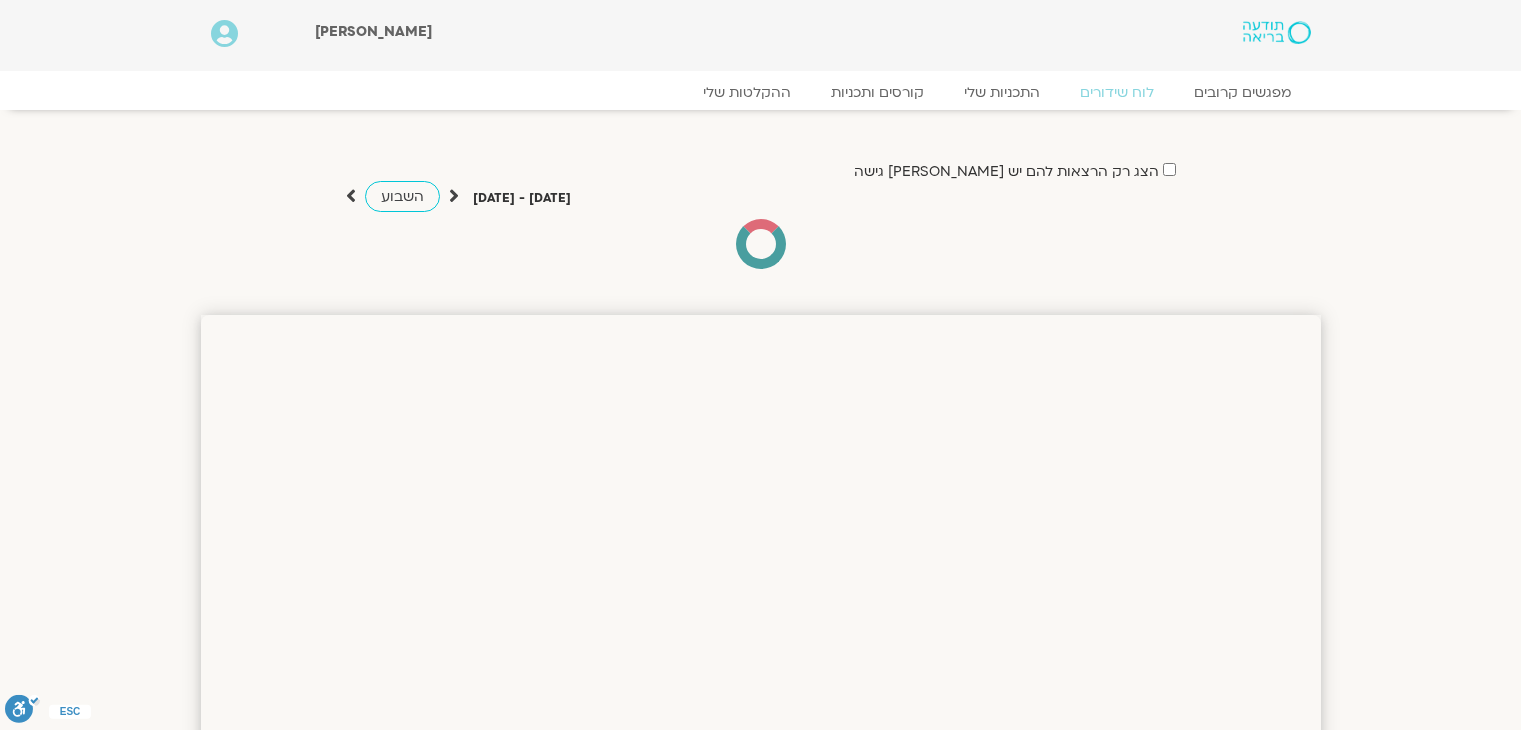 scroll, scrollTop: 0, scrollLeft: 0, axis: both 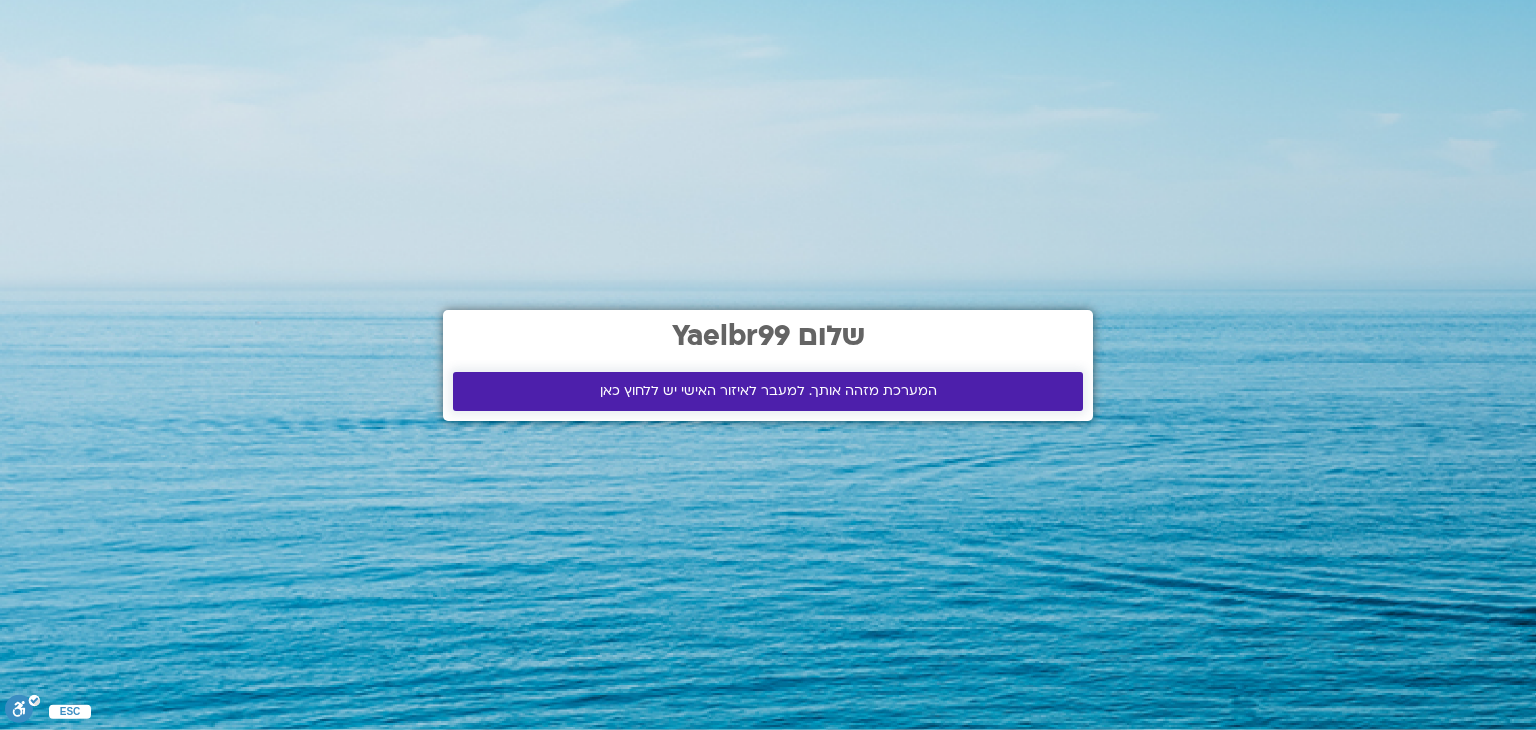 click on "המערכת מזהה אותך. למעבר לאיזור האישי יש ללחוץ כאן" at bounding box center [768, 391] 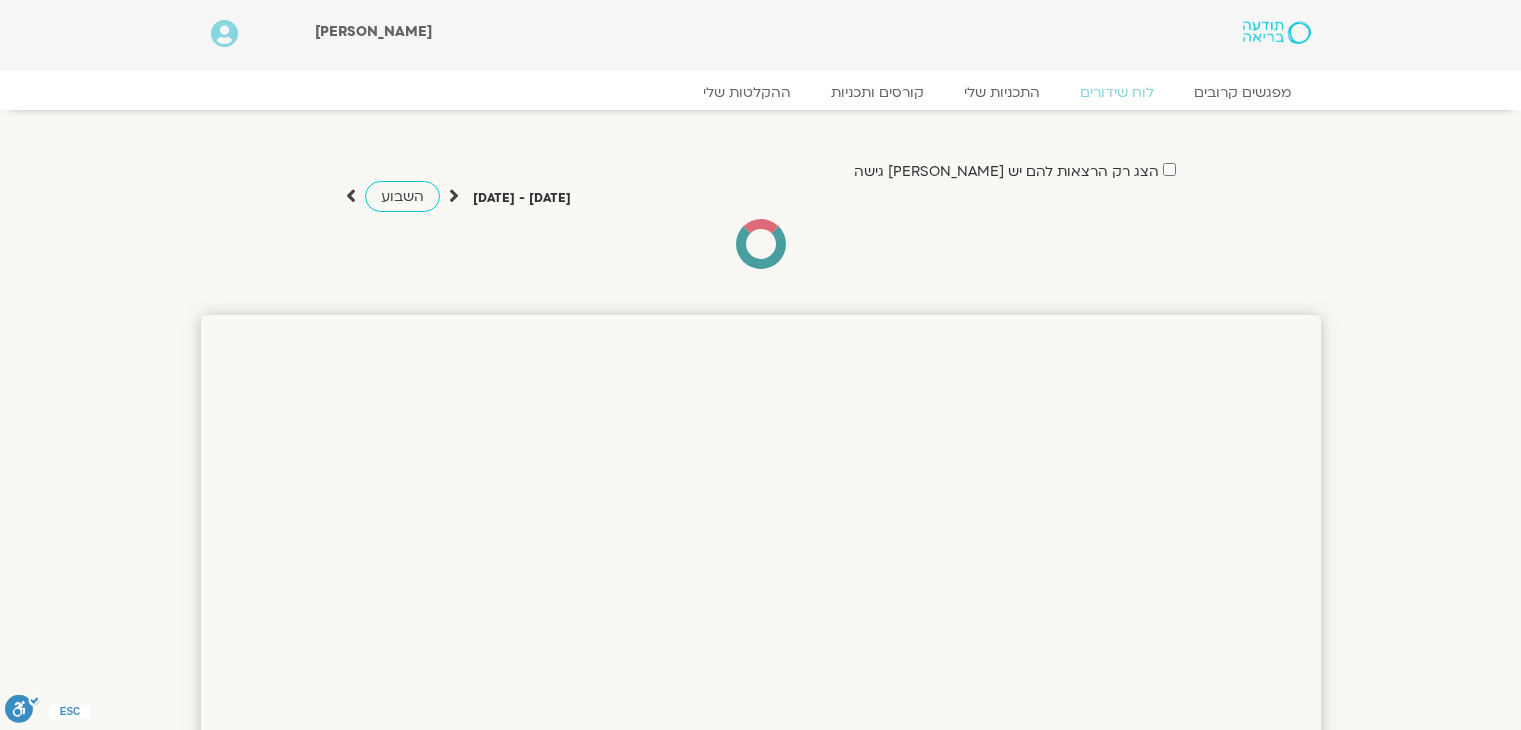 scroll, scrollTop: 0, scrollLeft: 0, axis: both 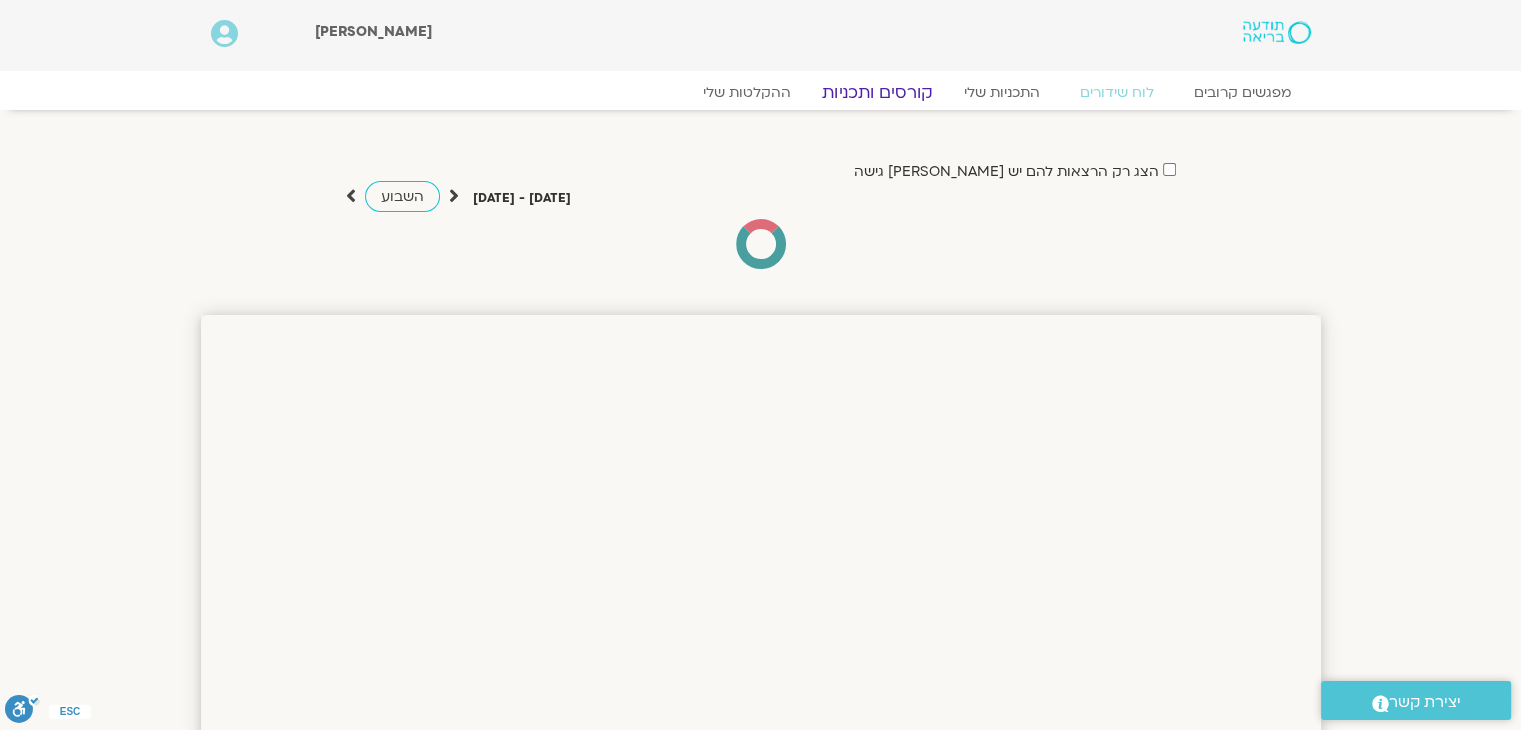 click on "קורסים ותכניות" 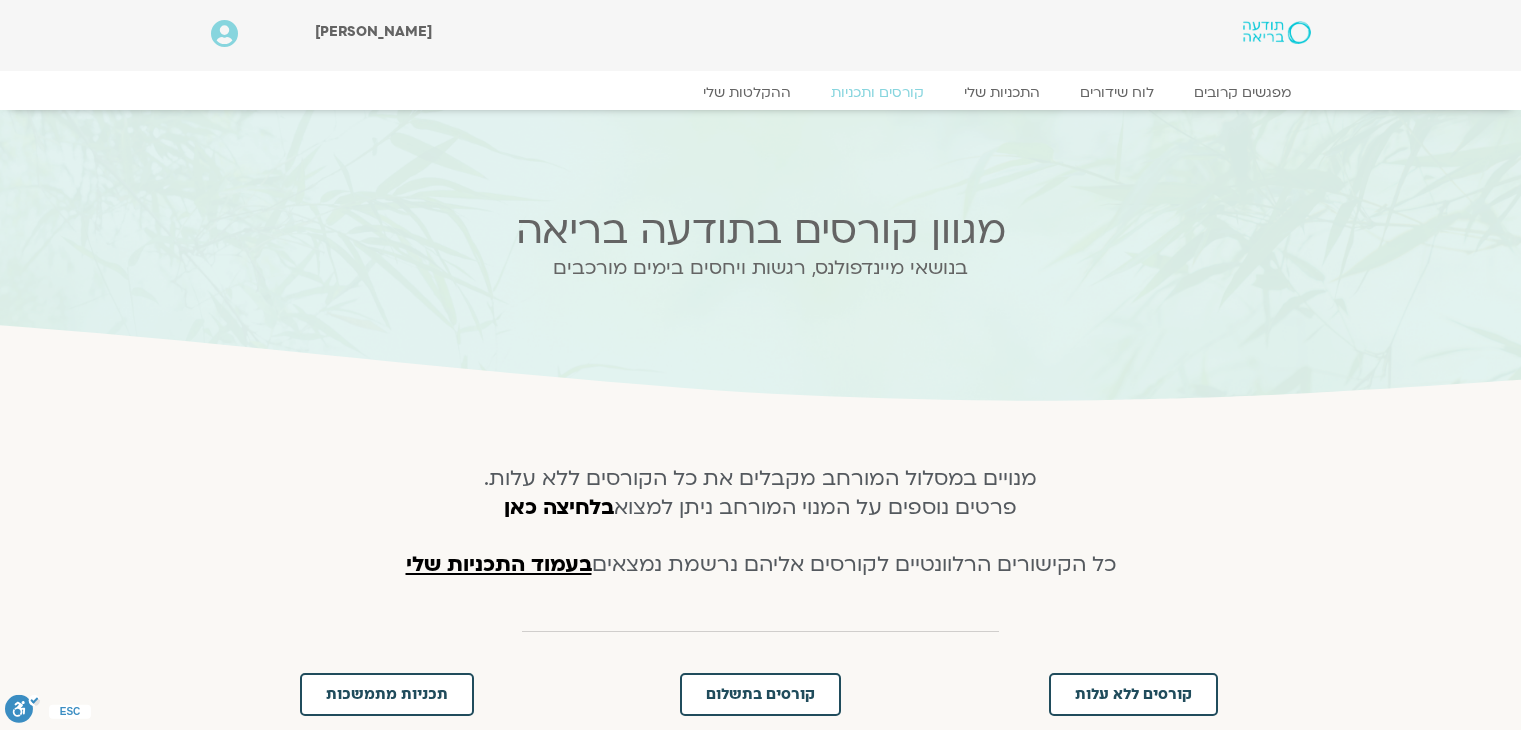 scroll, scrollTop: 0, scrollLeft: 0, axis: both 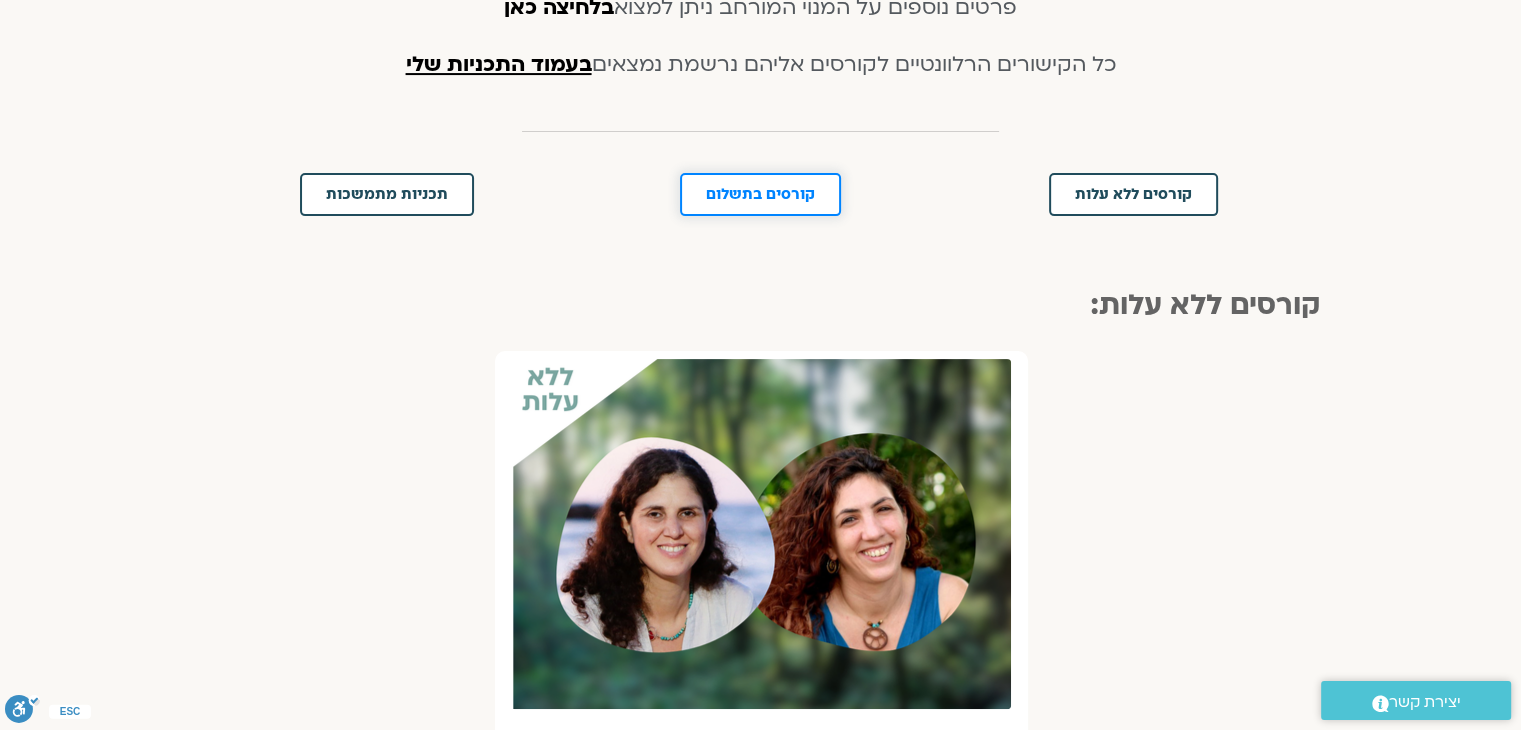 click on "קורסים בתשלום" at bounding box center [760, 194] 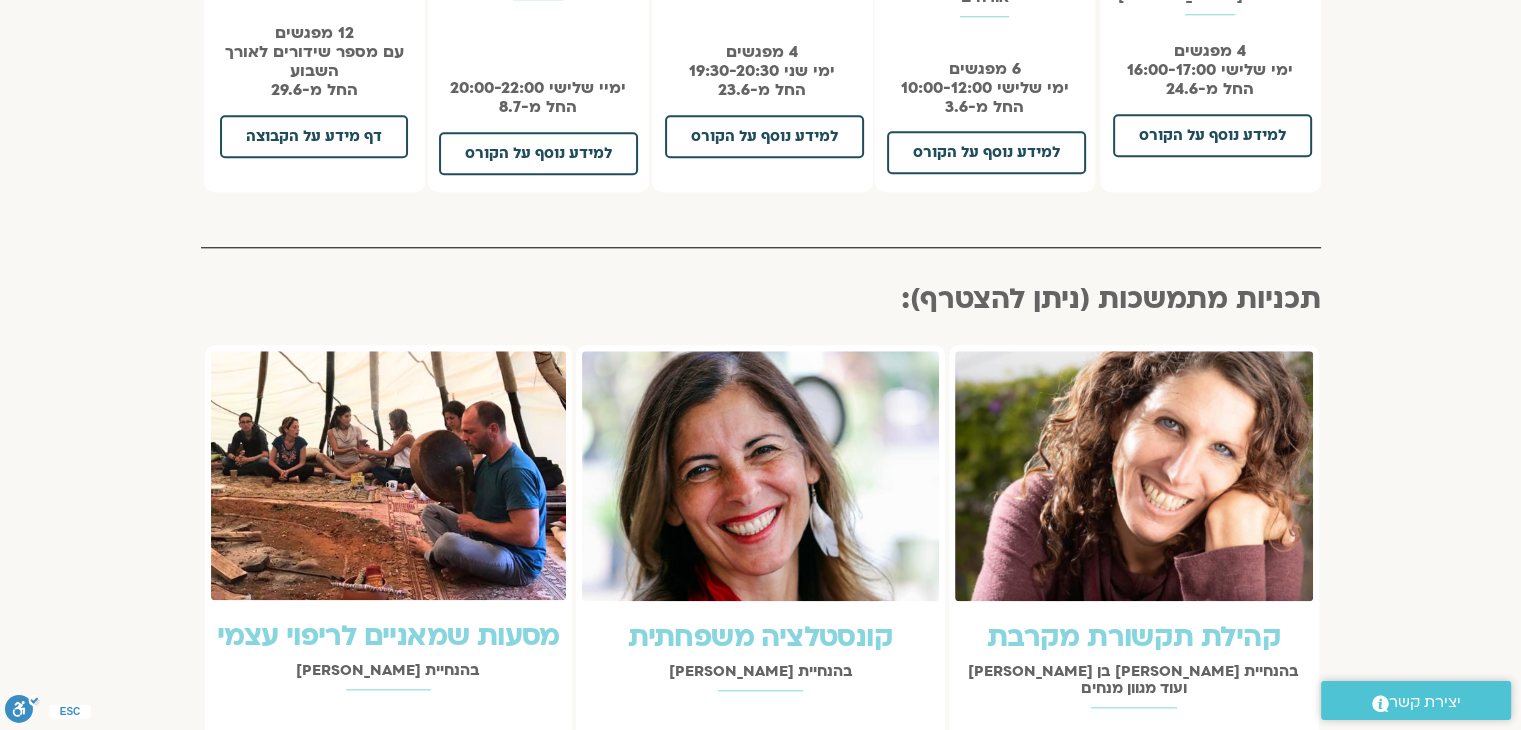 scroll, scrollTop: 2061, scrollLeft: 0, axis: vertical 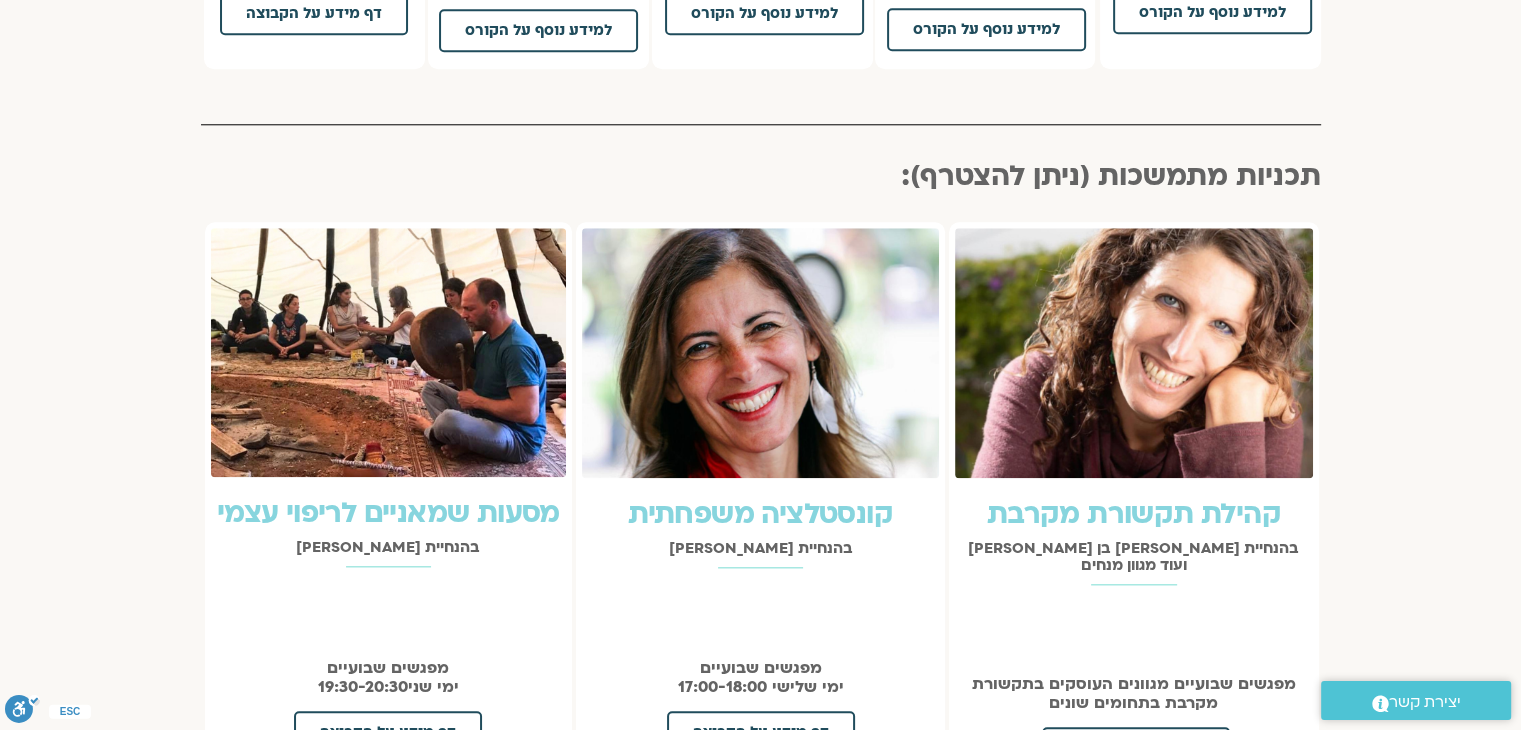 click on "קונסטלציה משפחתית" at bounding box center [760, 514] 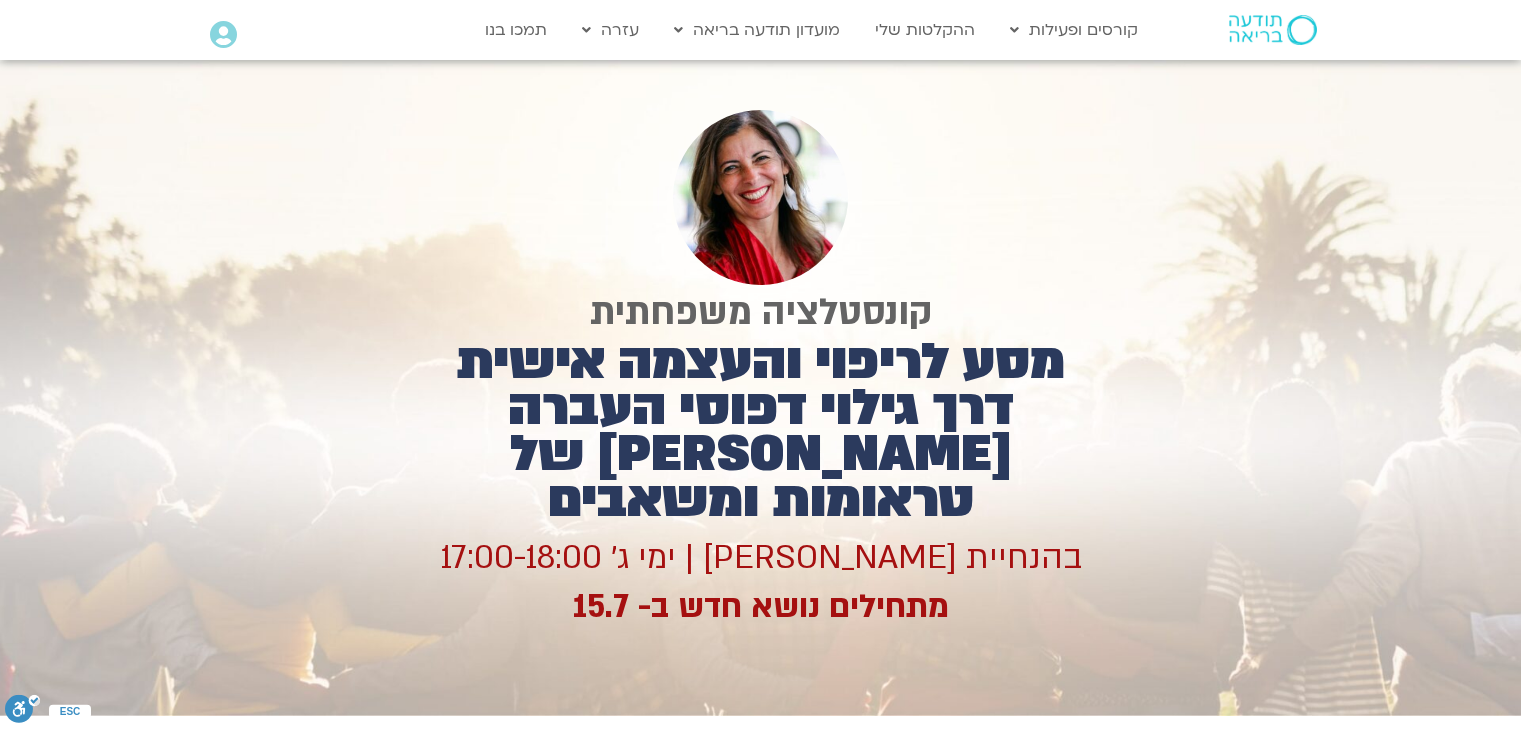scroll, scrollTop: 0, scrollLeft: 0, axis: both 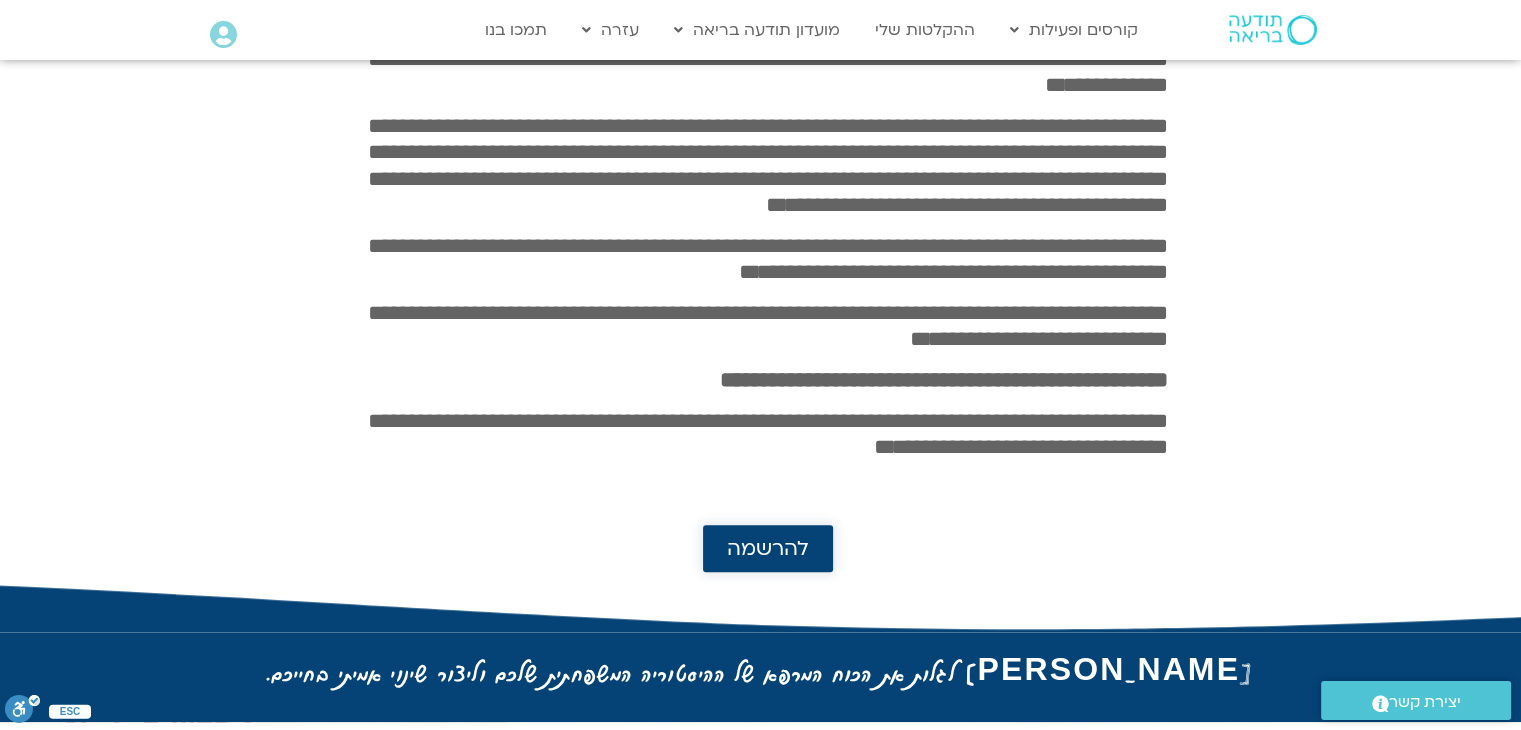 click on "להרשמה" at bounding box center (768, 548) 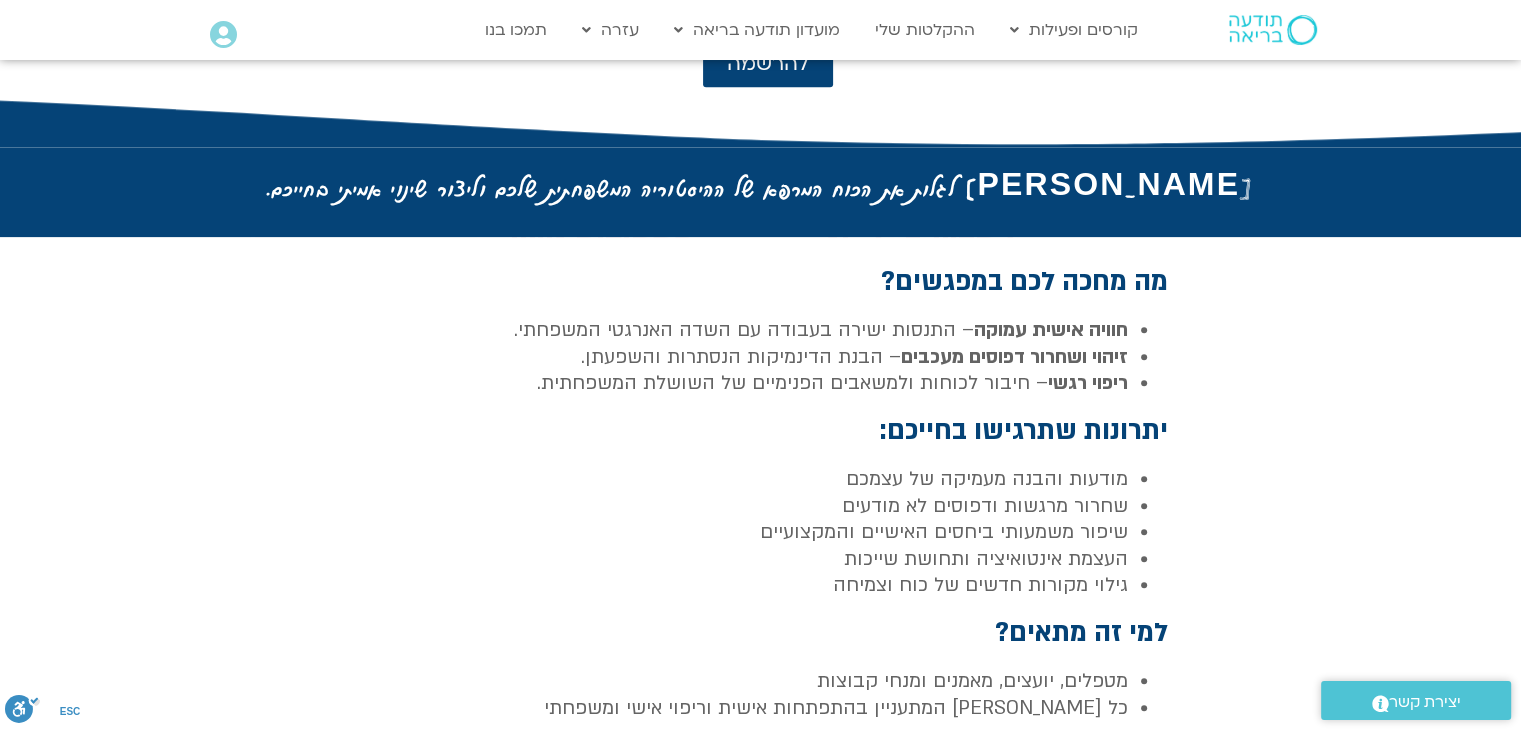 scroll, scrollTop: 1791, scrollLeft: 0, axis: vertical 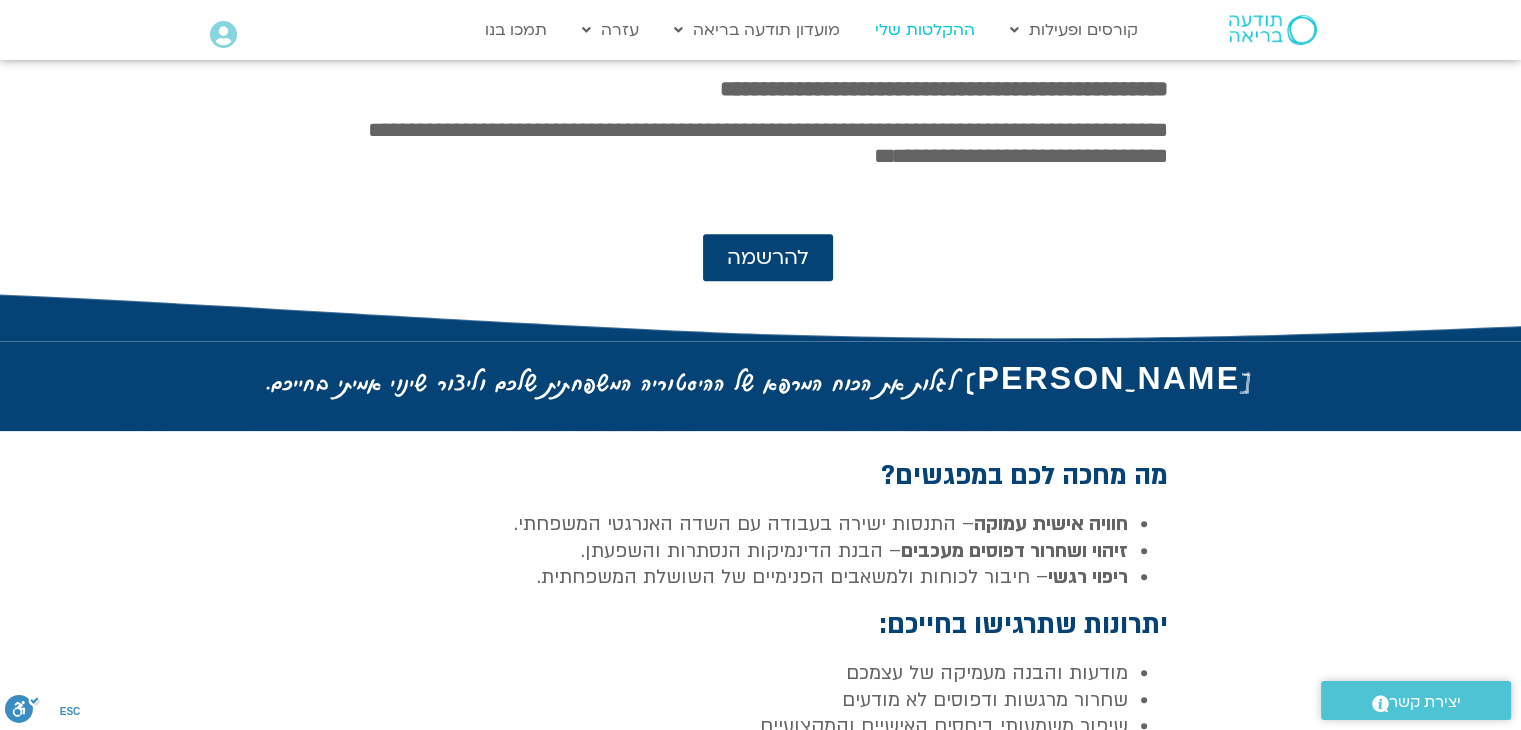 click on "ההקלטות שלי" at bounding box center [925, 30] 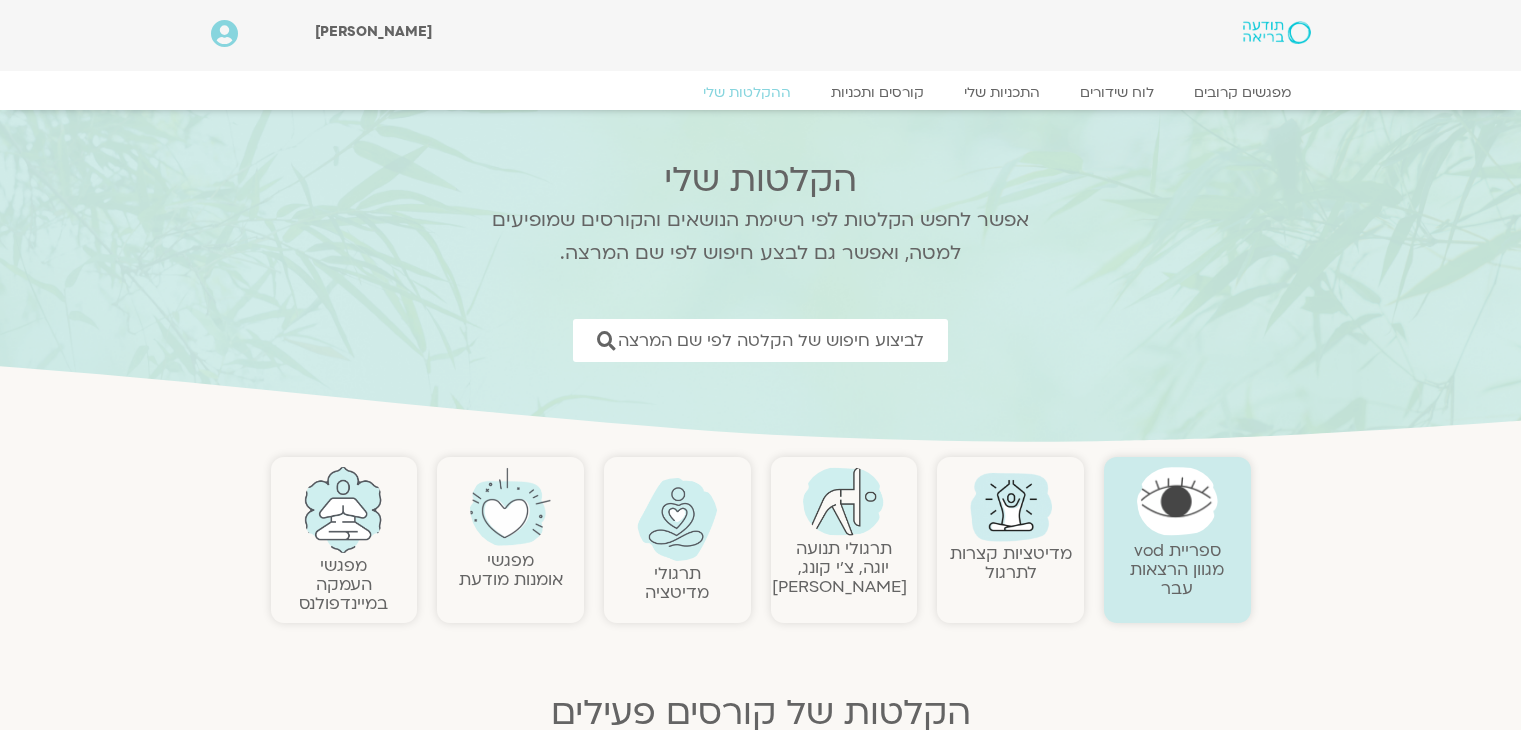 scroll, scrollTop: 0, scrollLeft: 0, axis: both 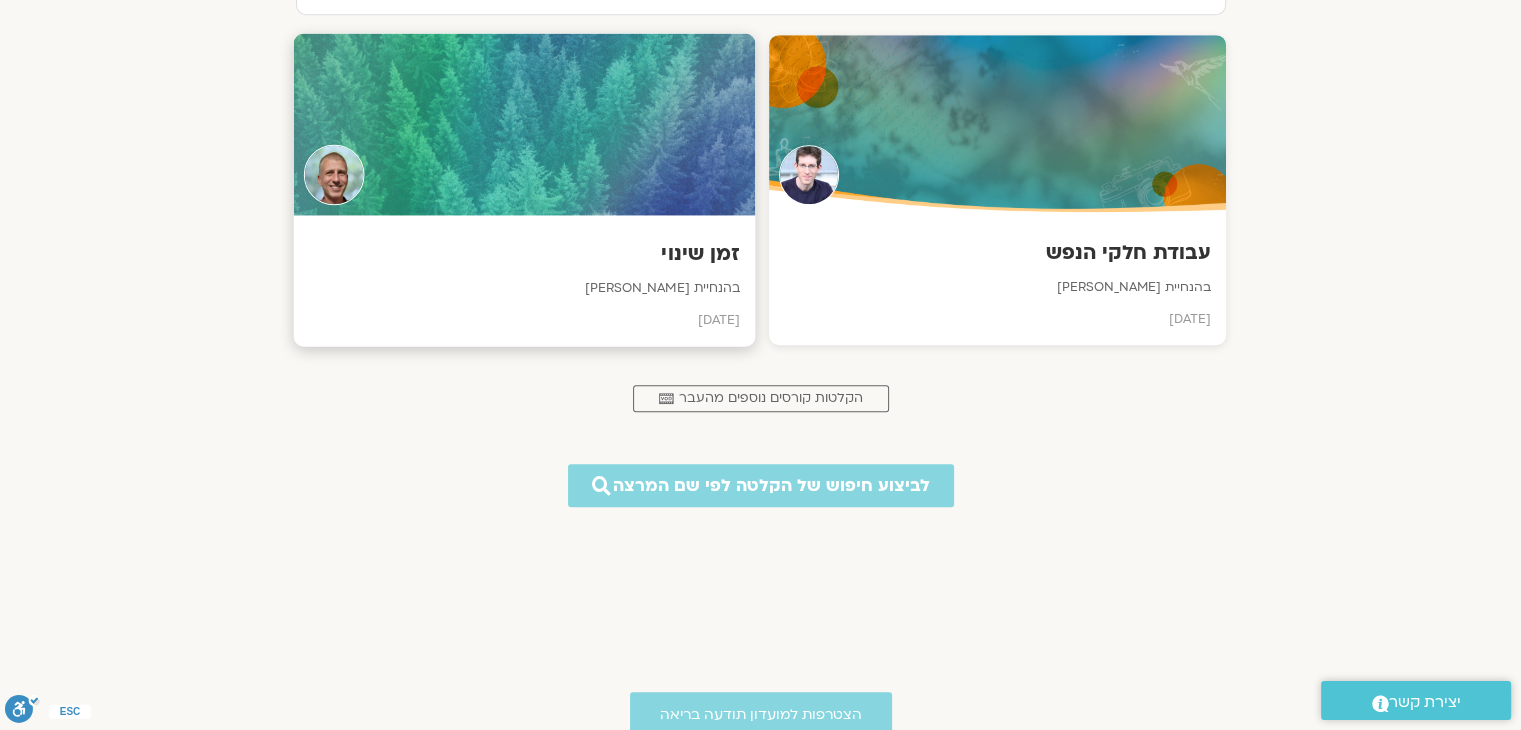 click on "זמן שינוי" at bounding box center [523, 254] 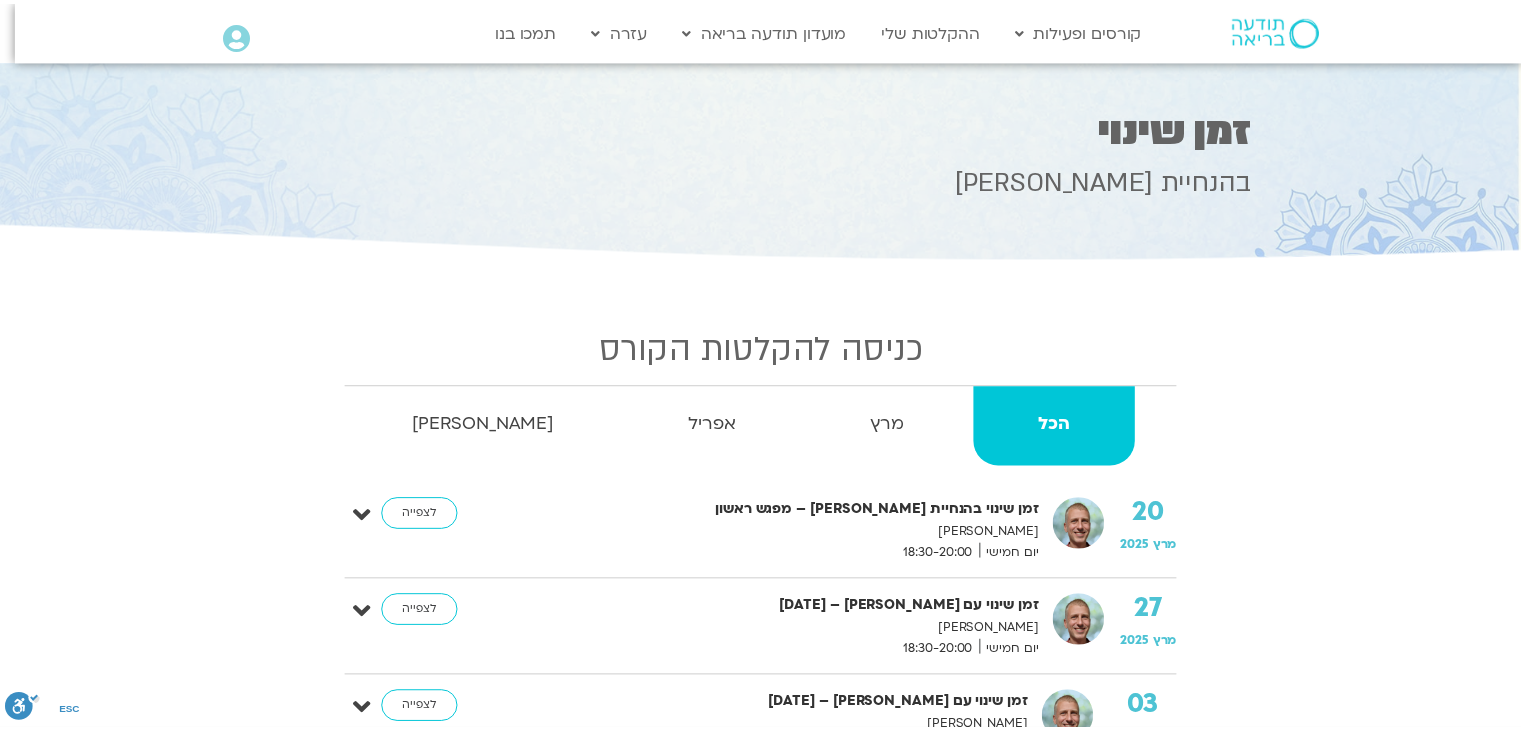 scroll, scrollTop: 0, scrollLeft: 0, axis: both 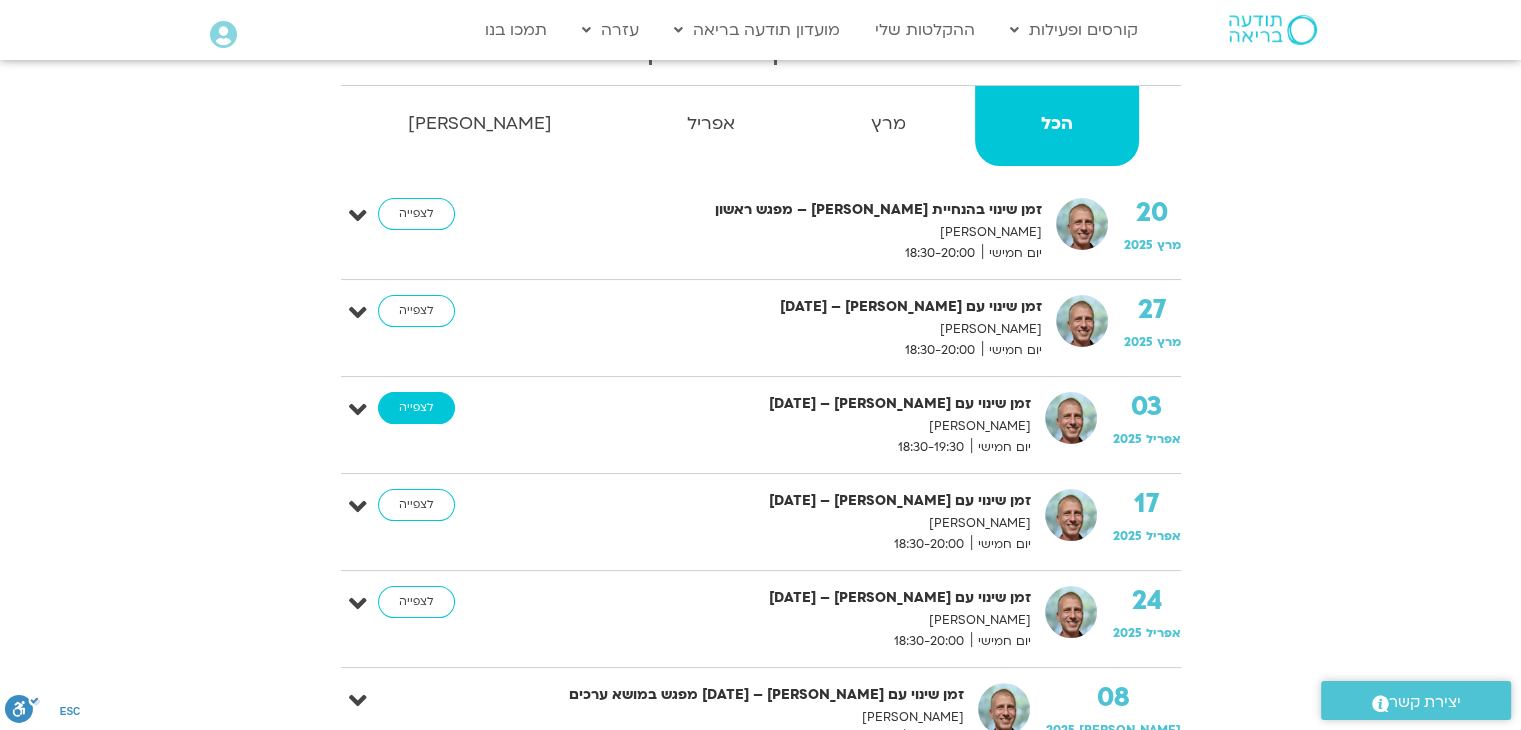 click on "לצפייה" at bounding box center [416, 408] 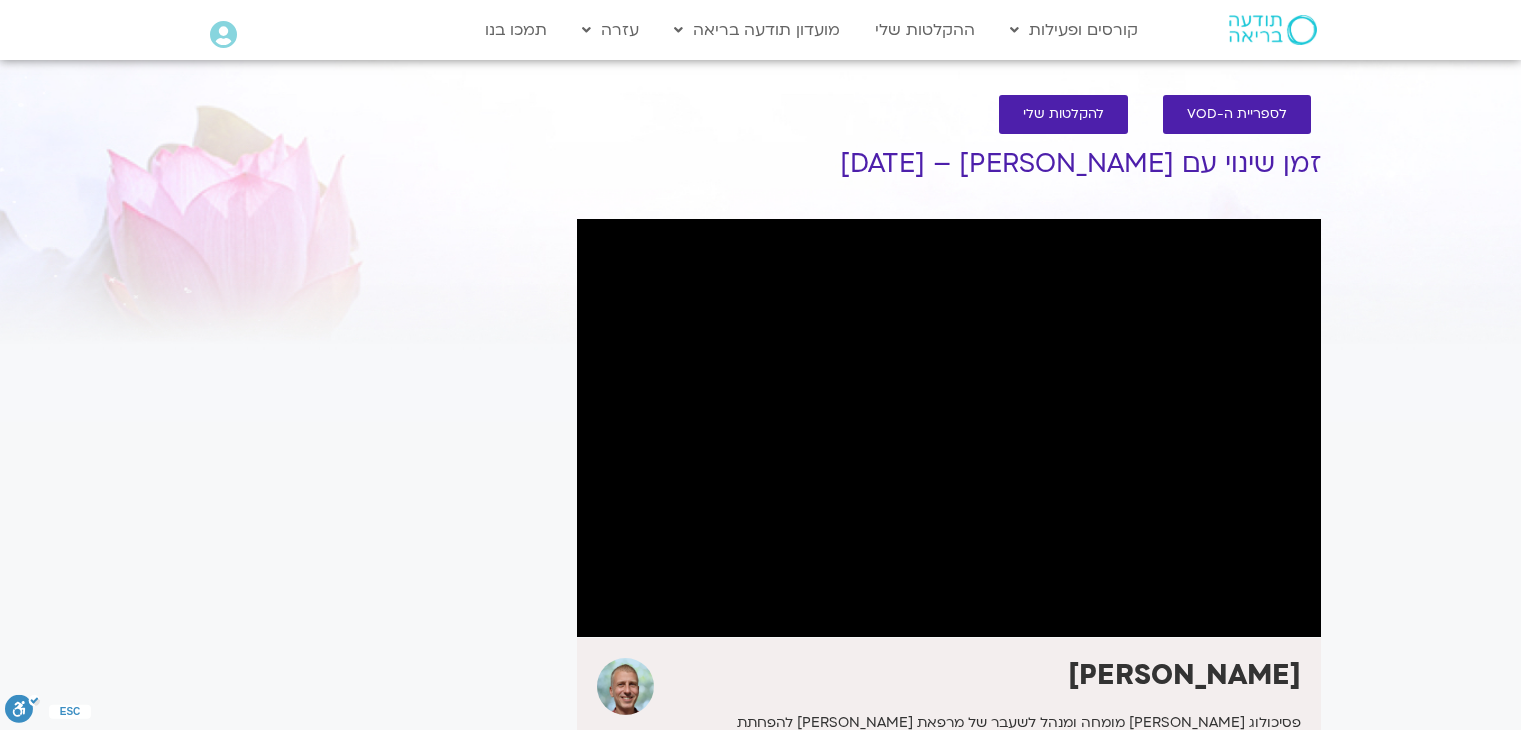 scroll, scrollTop: 0, scrollLeft: 0, axis: both 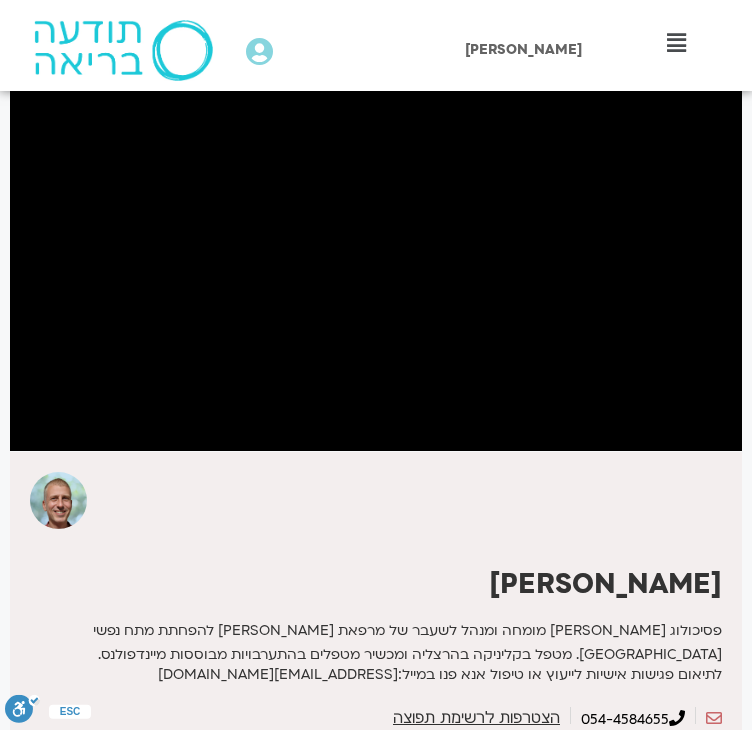 drag, startPoint x: 278, startPoint y: 619, endPoint x: 252, endPoint y: 619, distance: 26 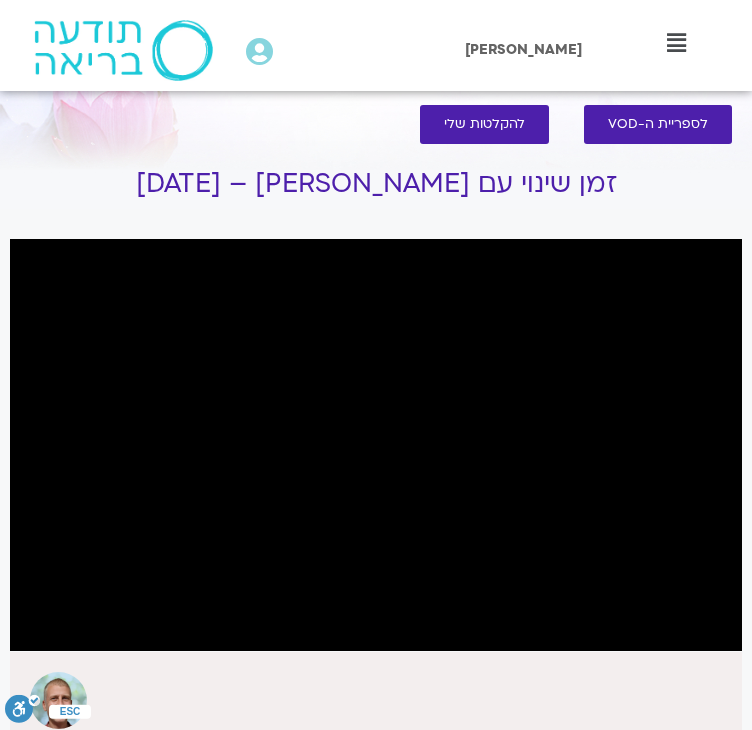 scroll, scrollTop: 100, scrollLeft: 0, axis: vertical 